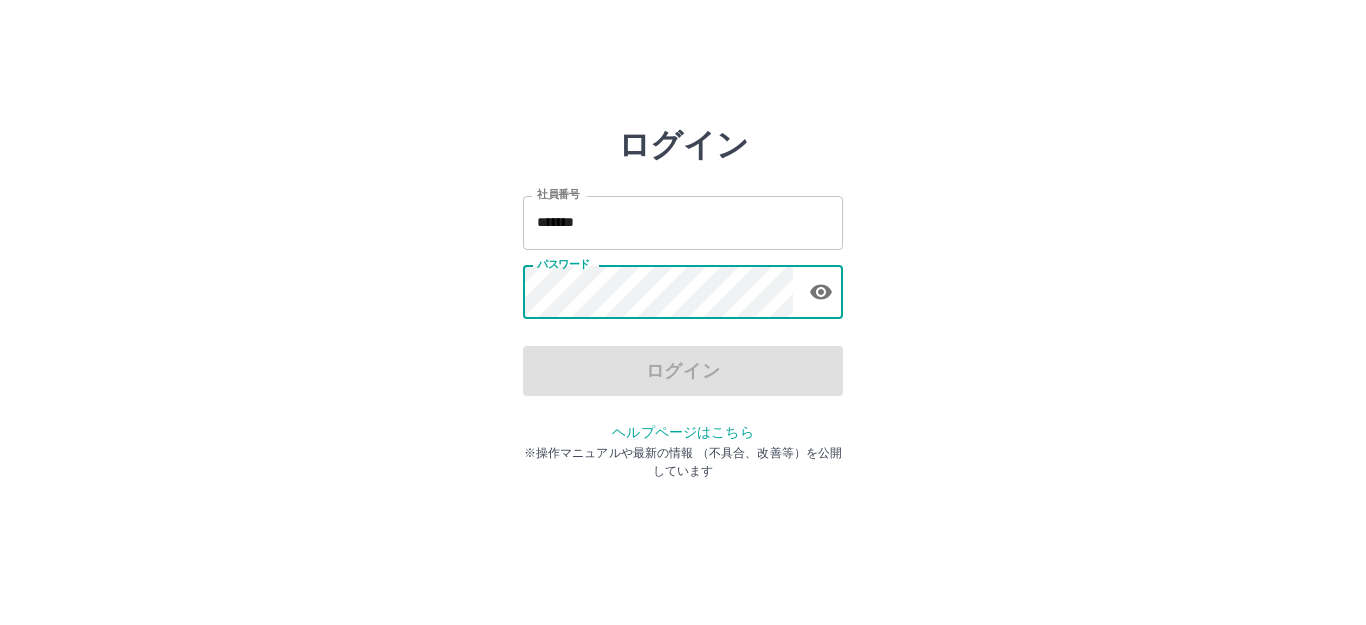 scroll, scrollTop: 0, scrollLeft: 0, axis: both 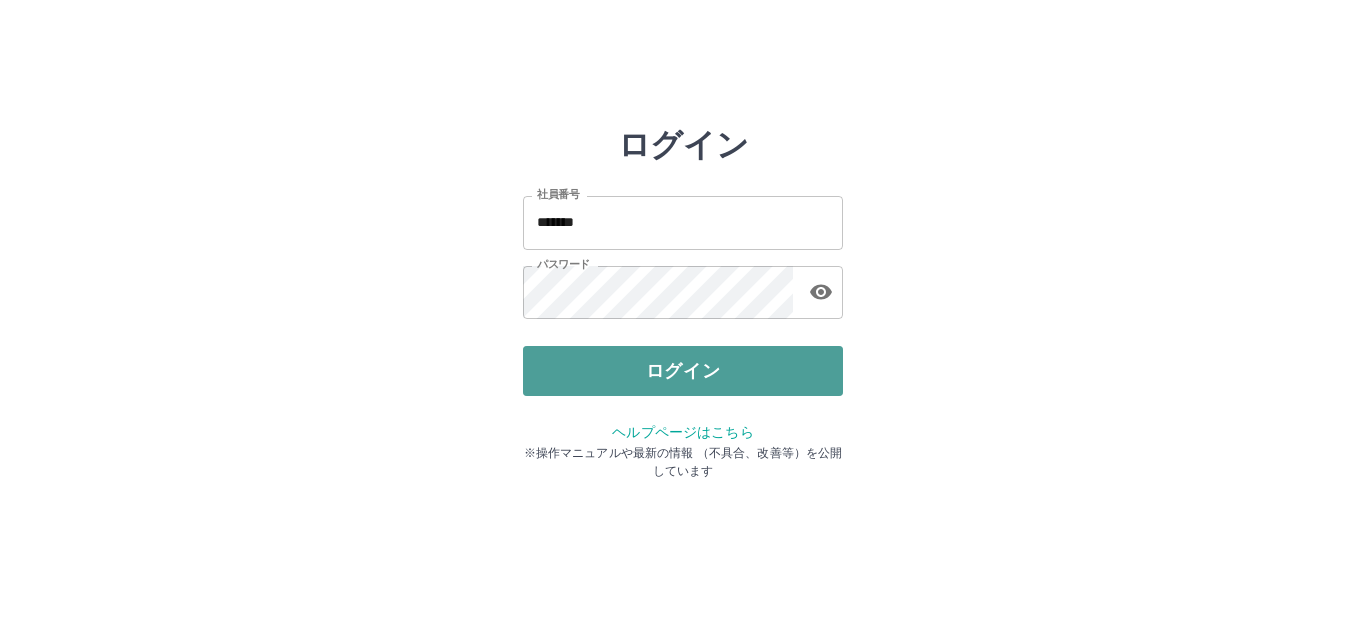 click on "ログイン" at bounding box center (683, 371) 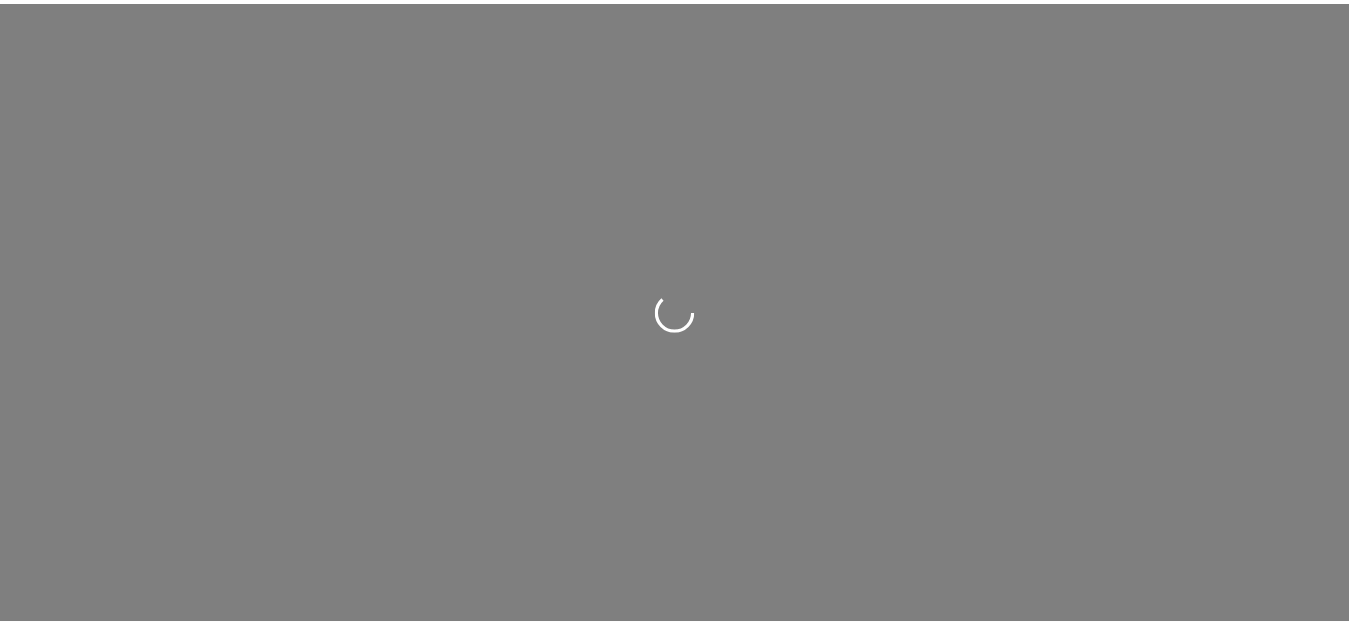 scroll, scrollTop: 0, scrollLeft: 0, axis: both 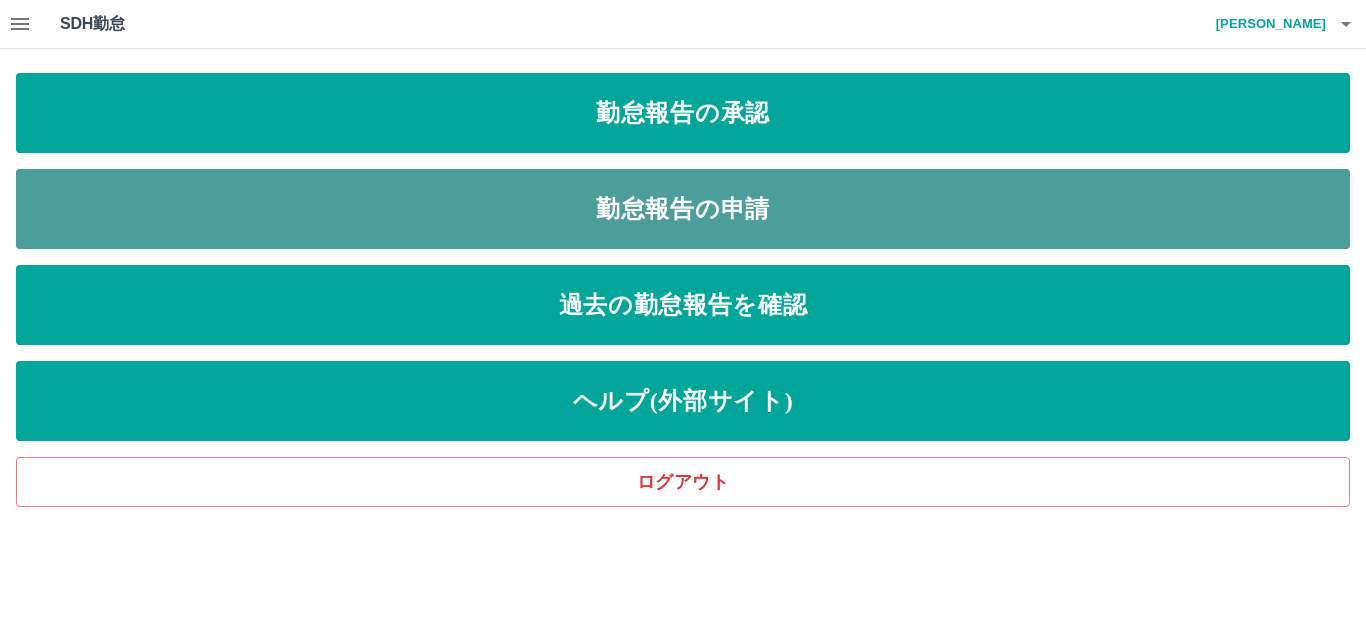 click on "勤怠報告の申請" at bounding box center (683, 209) 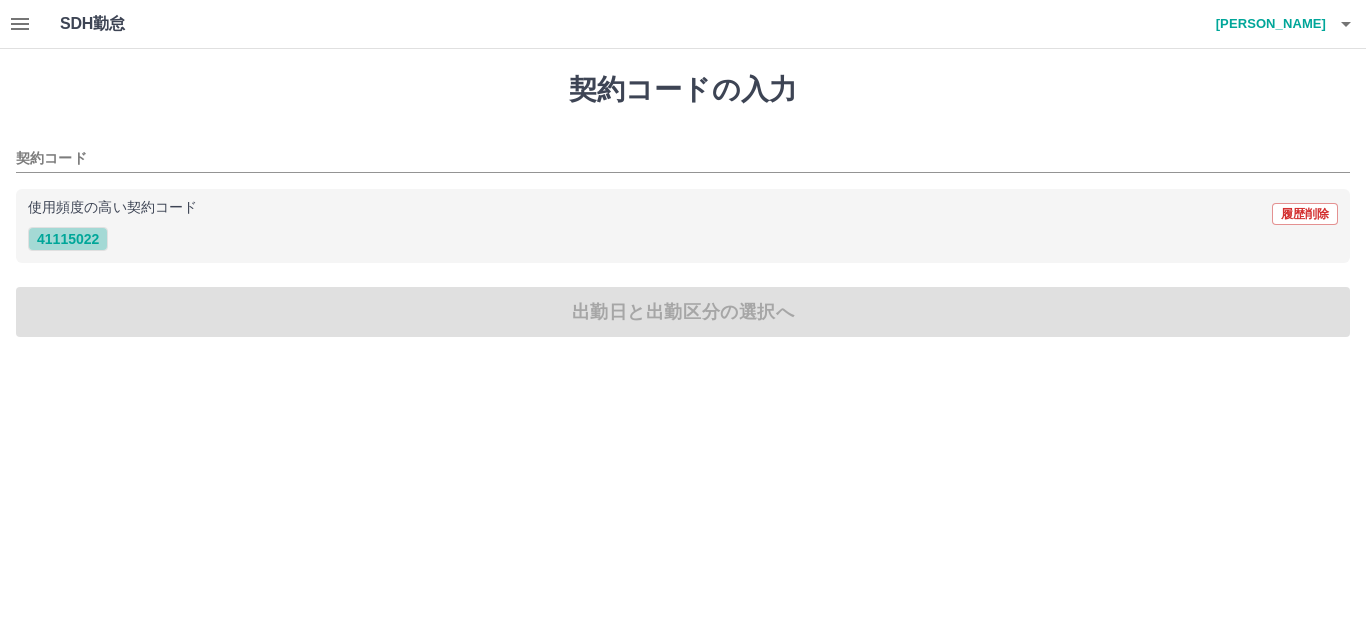 click on "41115022" at bounding box center (68, 239) 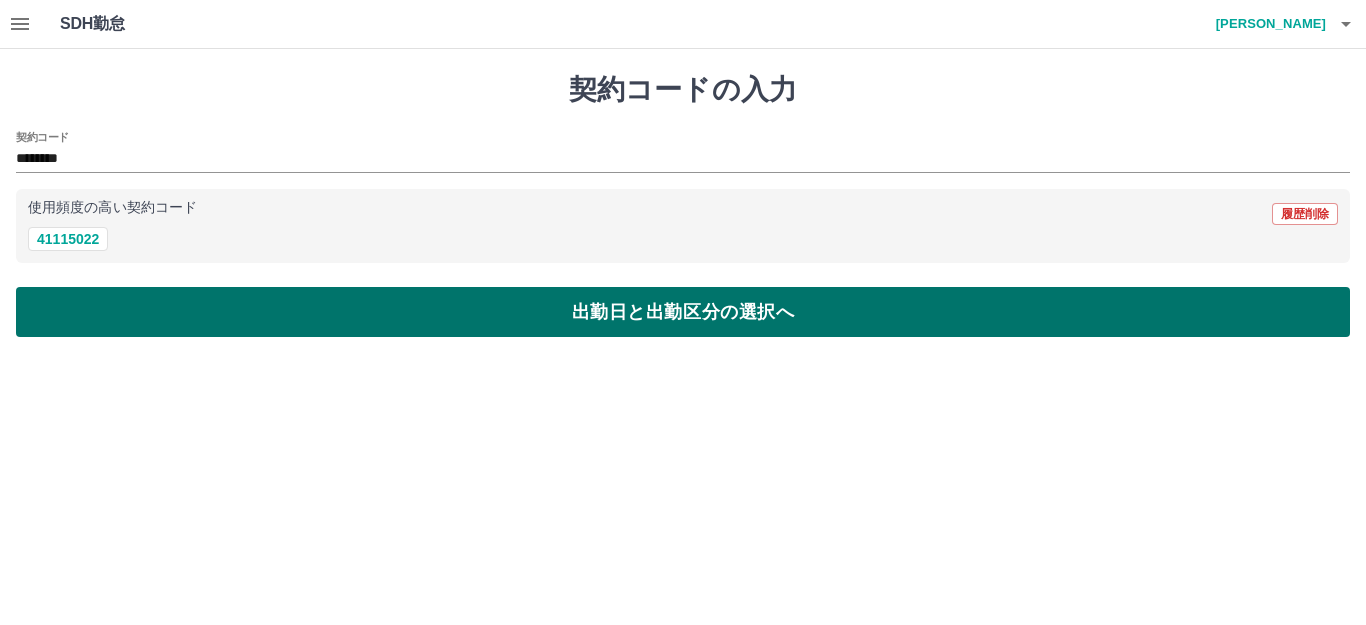 click on "出勤日と出勤区分の選択へ" at bounding box center [683, 312] 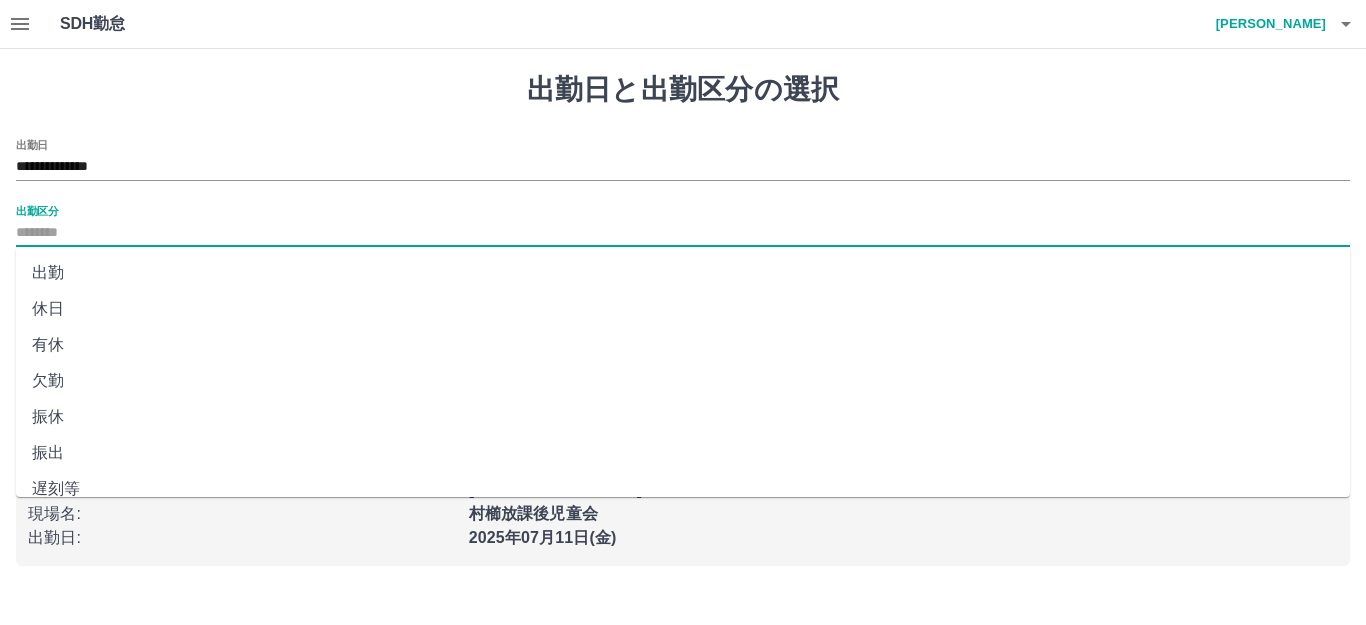 click on "出勤区分" at bounding box center (683, 233) 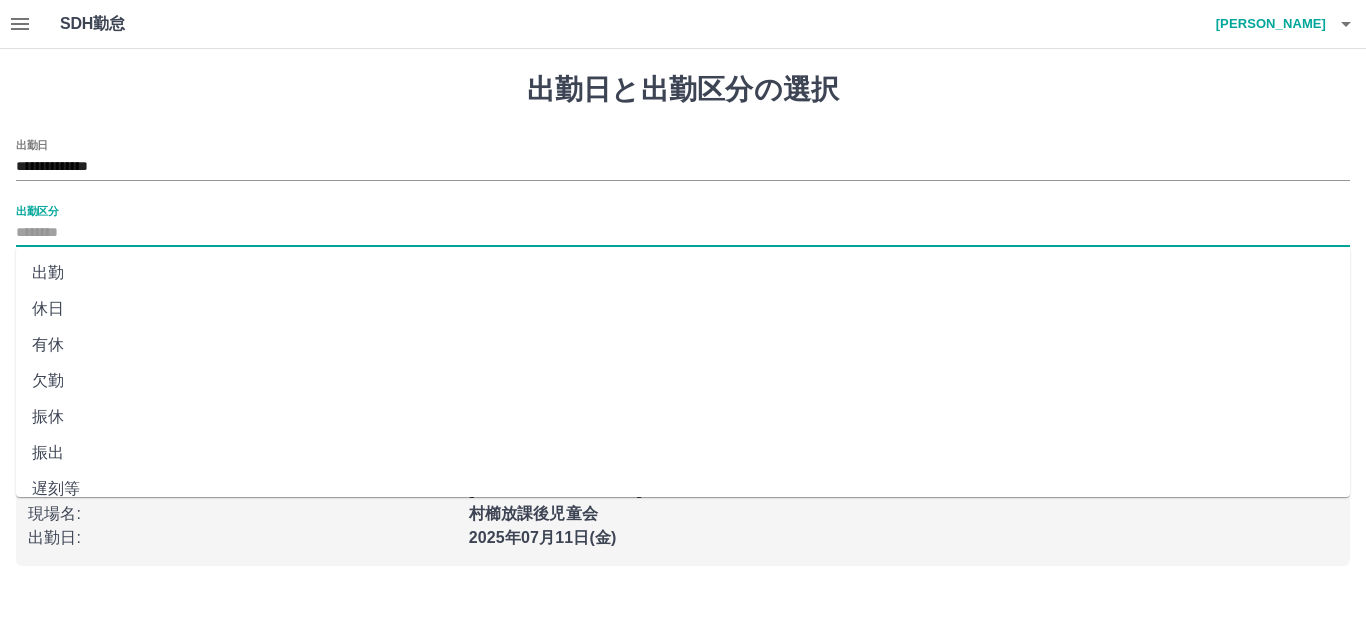 click on "出勤" at bounding box center (683, 273) 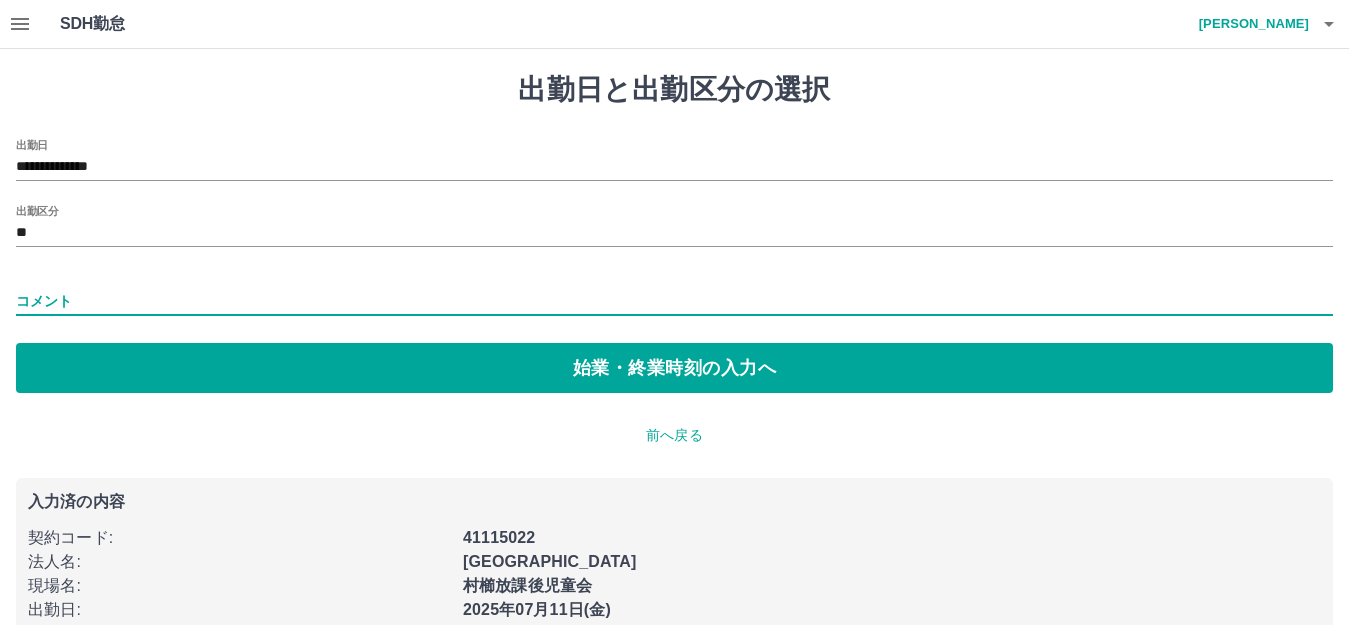 click on "コメント" at bounding box center [674, 301] 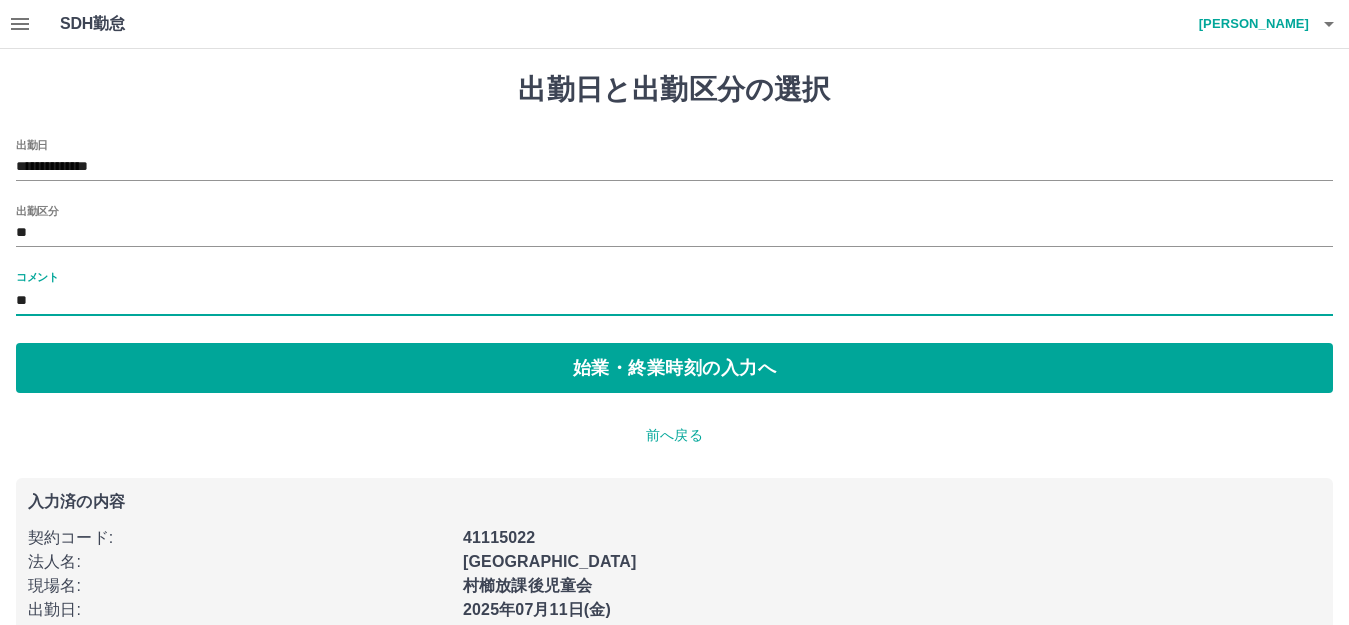 type on "*" 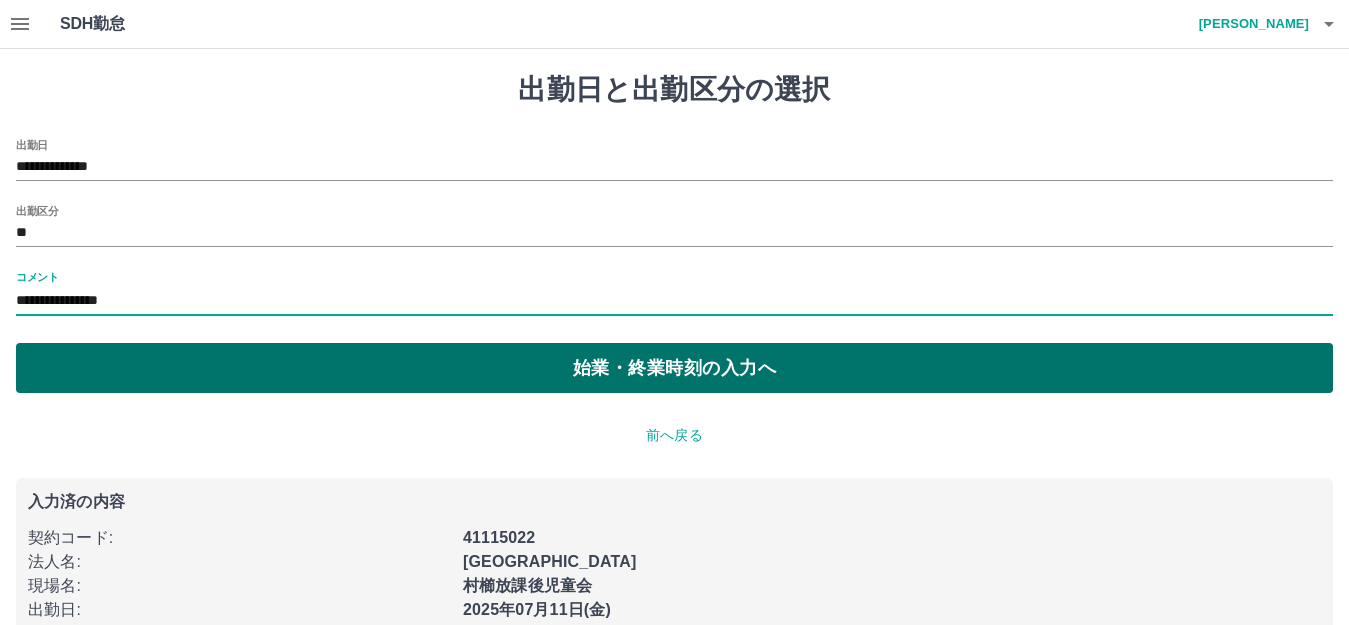 type on "**********" 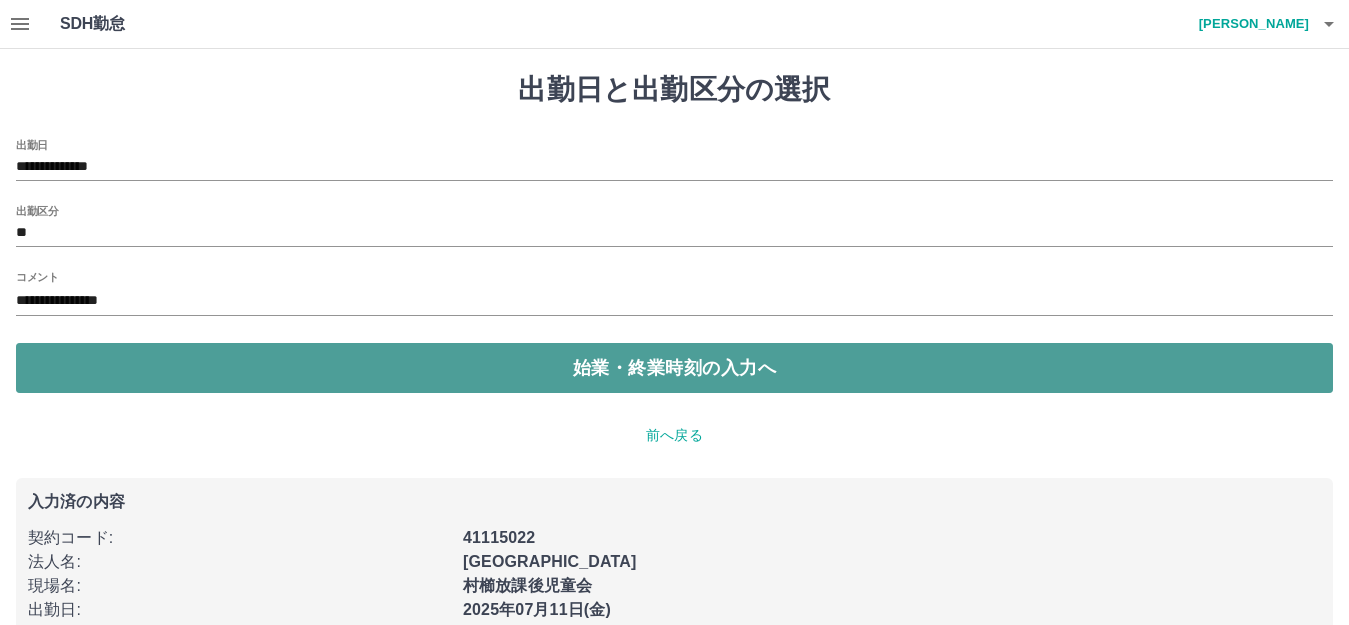 click on "始業・終業時刻の入力へ" at bounding box center (674, 368) 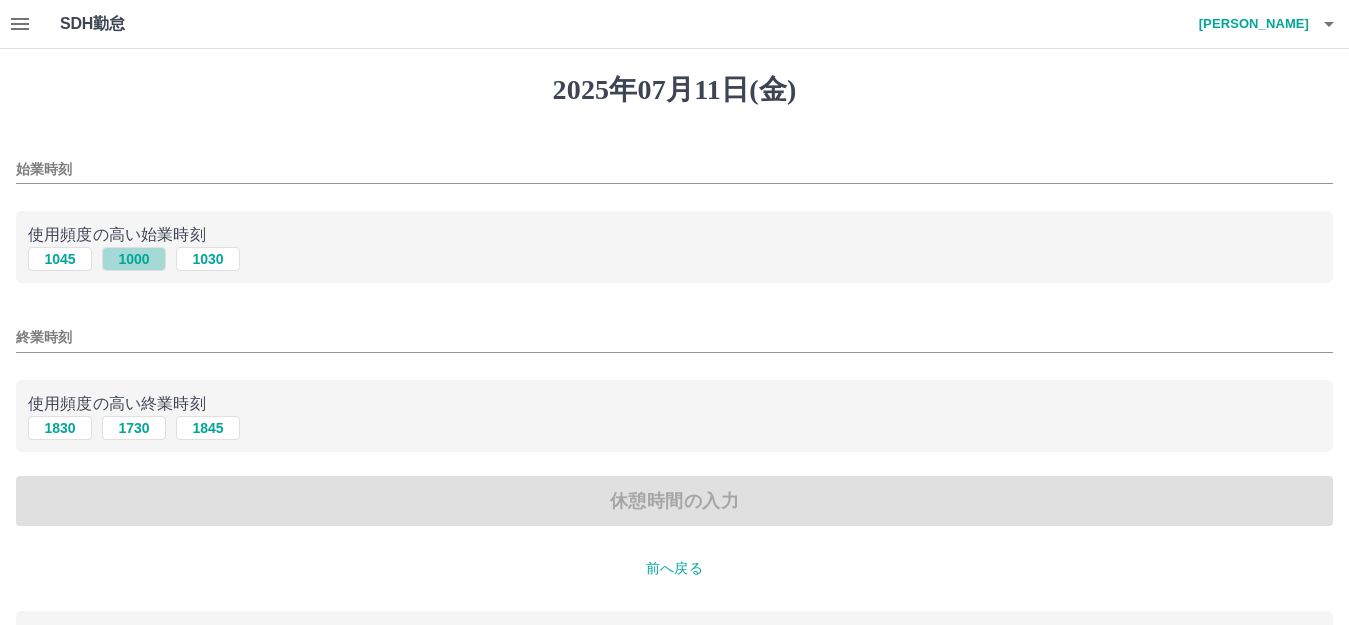 click on "1000" at bounding box center [134, 259] 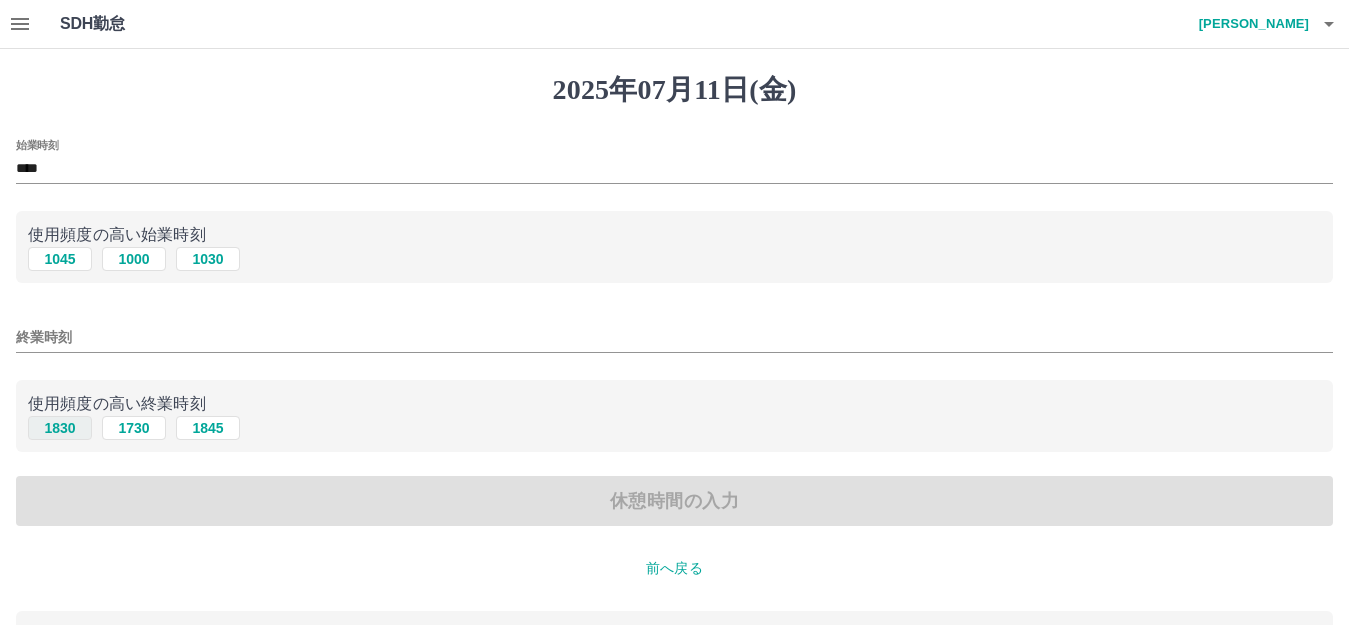 click on "1830" at bounding box center [60, 428] 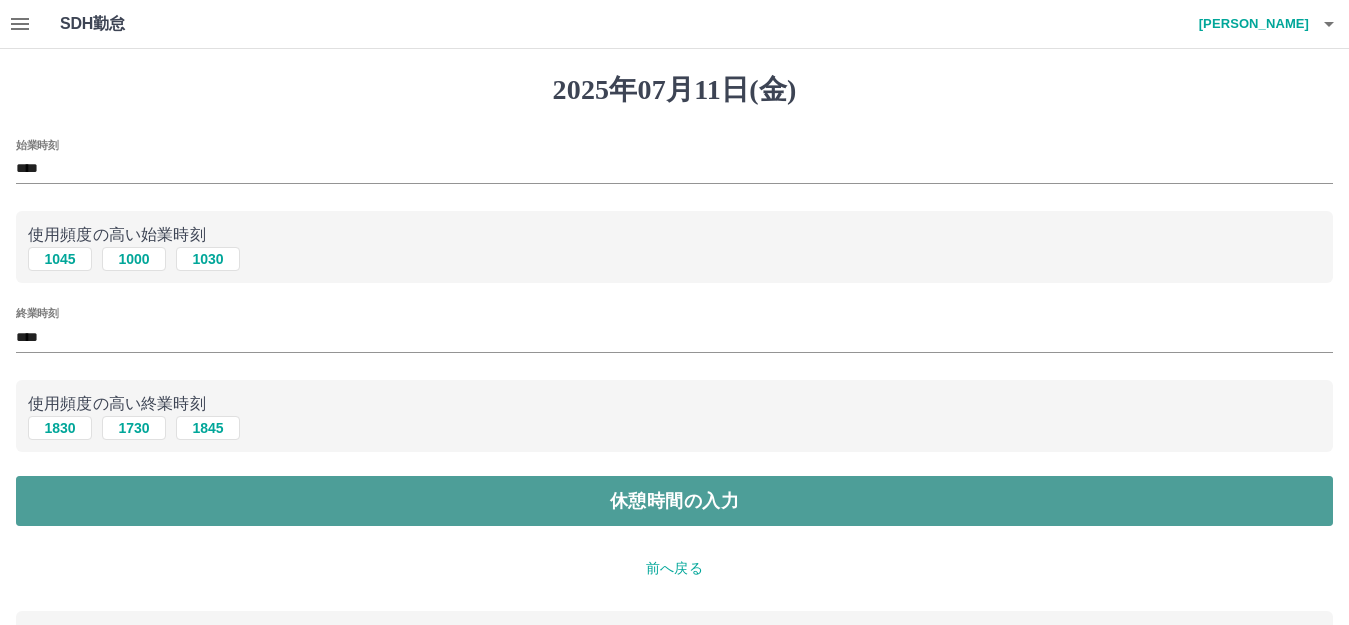 click on "休憩時間の入力" at bounding box center [674, 501] 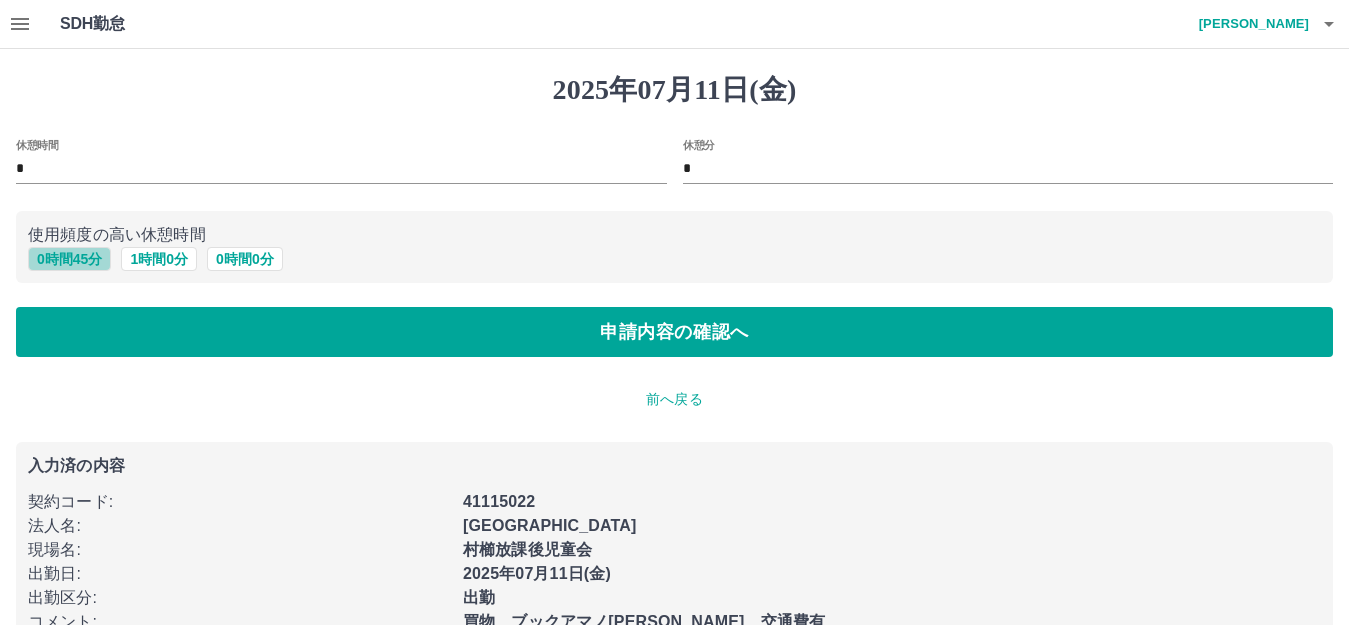 click on "0 時間 45 分" at bounding box center [69, 259] 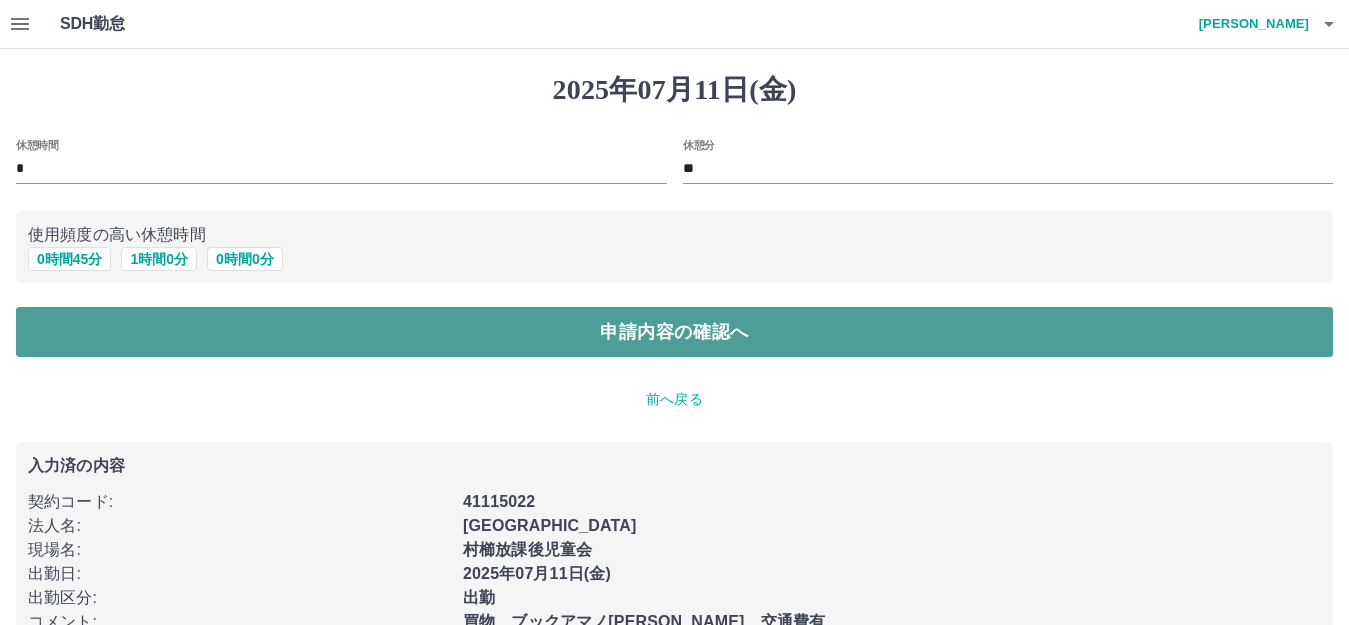 click on "申請内容の確認へ" at bounding box center (674, 332) 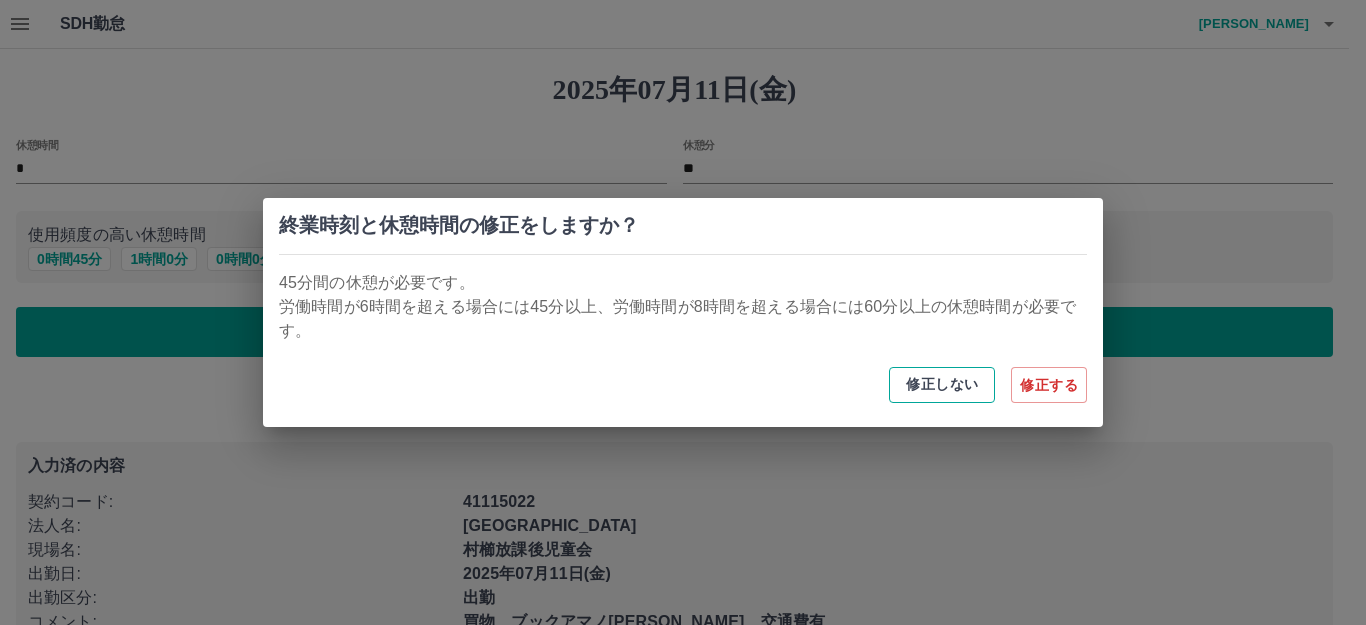 click on "修正しない" at bounding box center [942, 385] 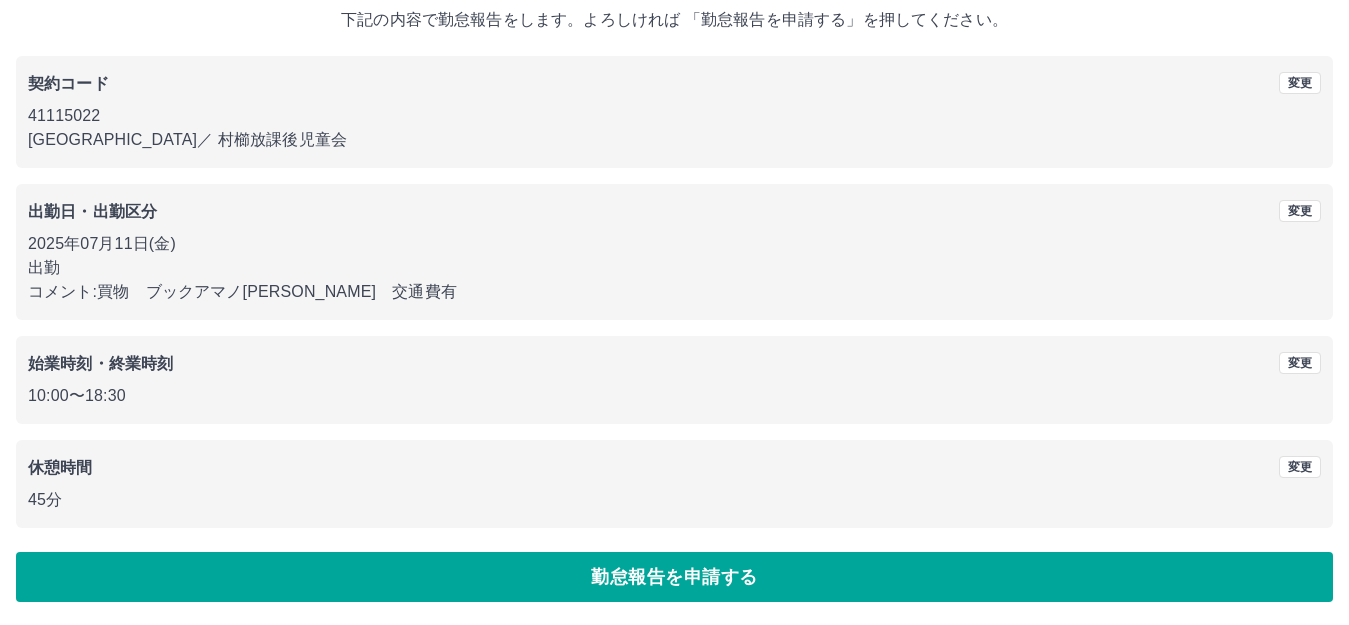 scroll, scrollTop: 124, scrollLeft: 0, axis: vertical 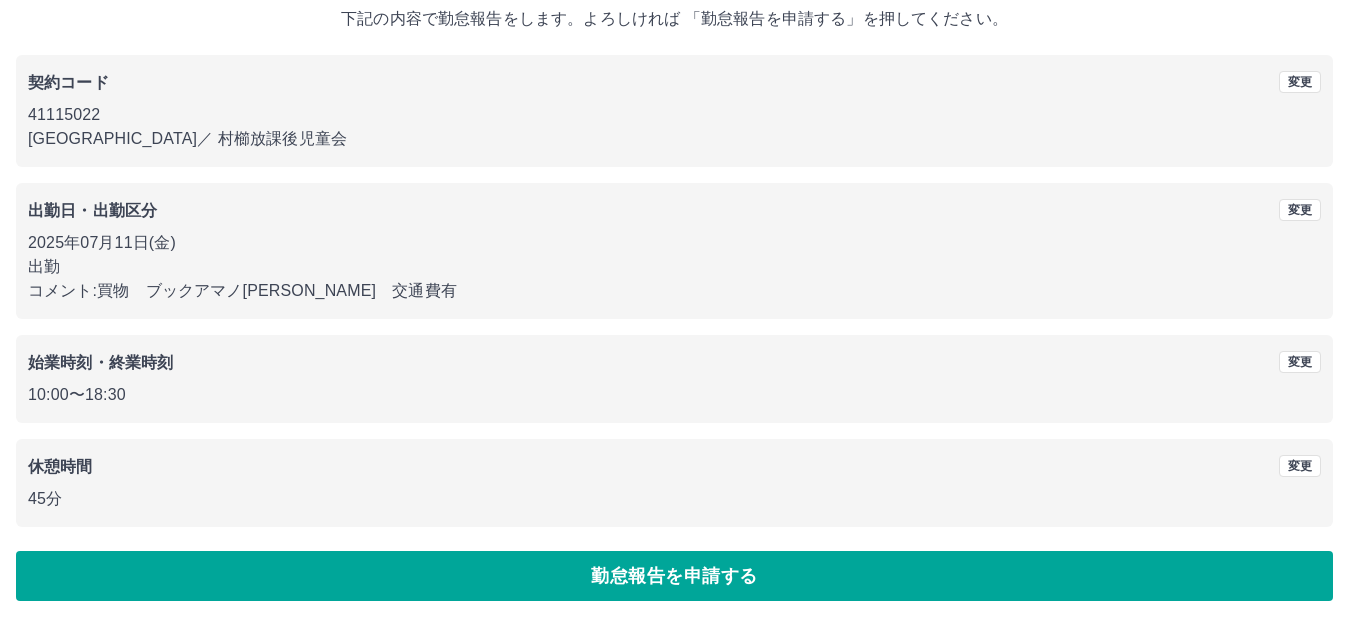click on "勤怠報告を申請する" at bounding box center [674, 576] 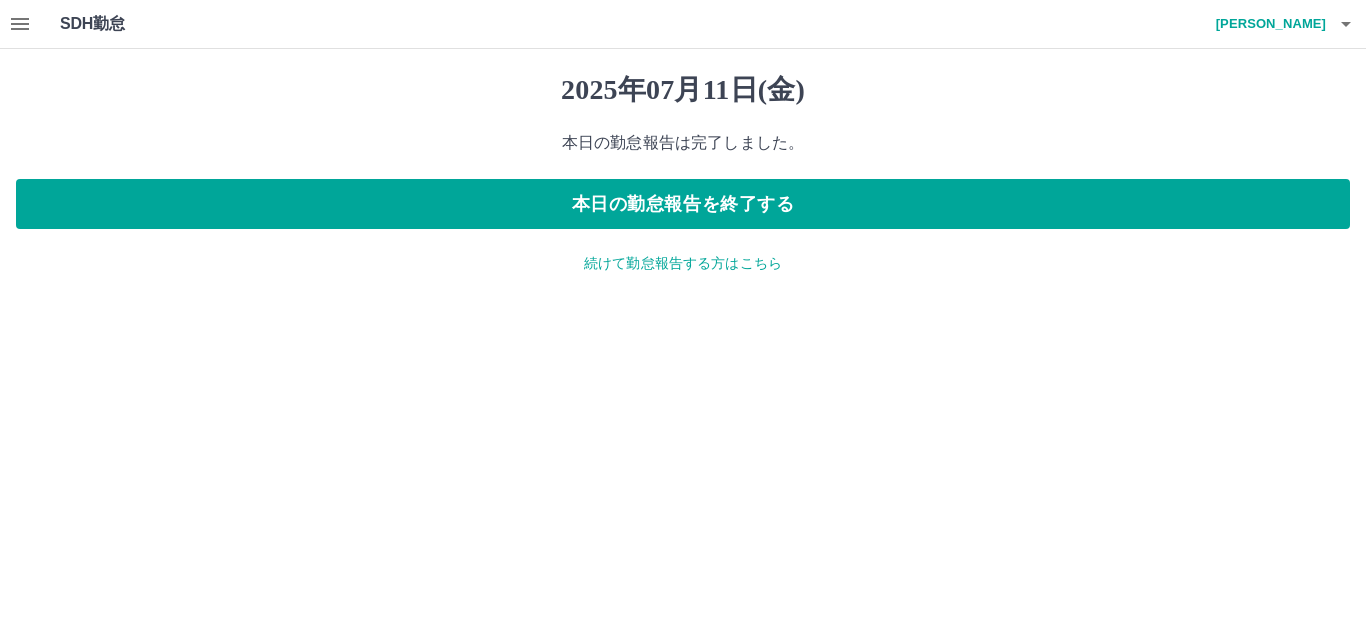 click 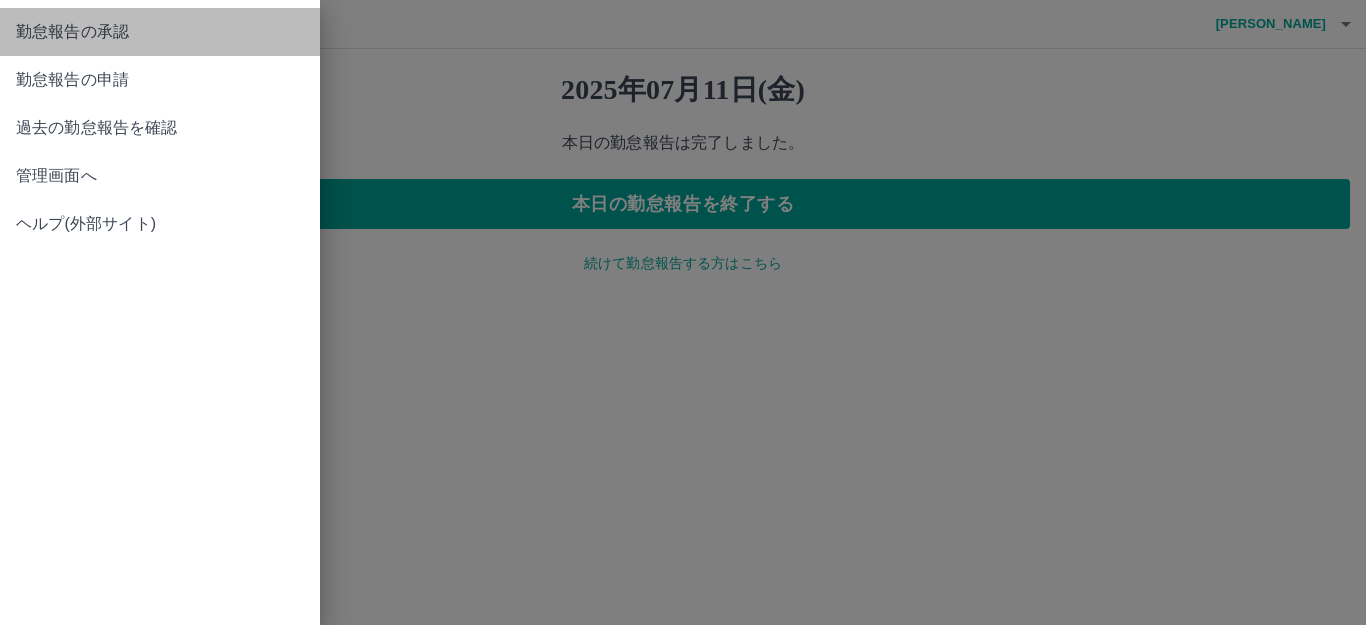click on "勤怠報告の承認" at bounding box center (160, 32) 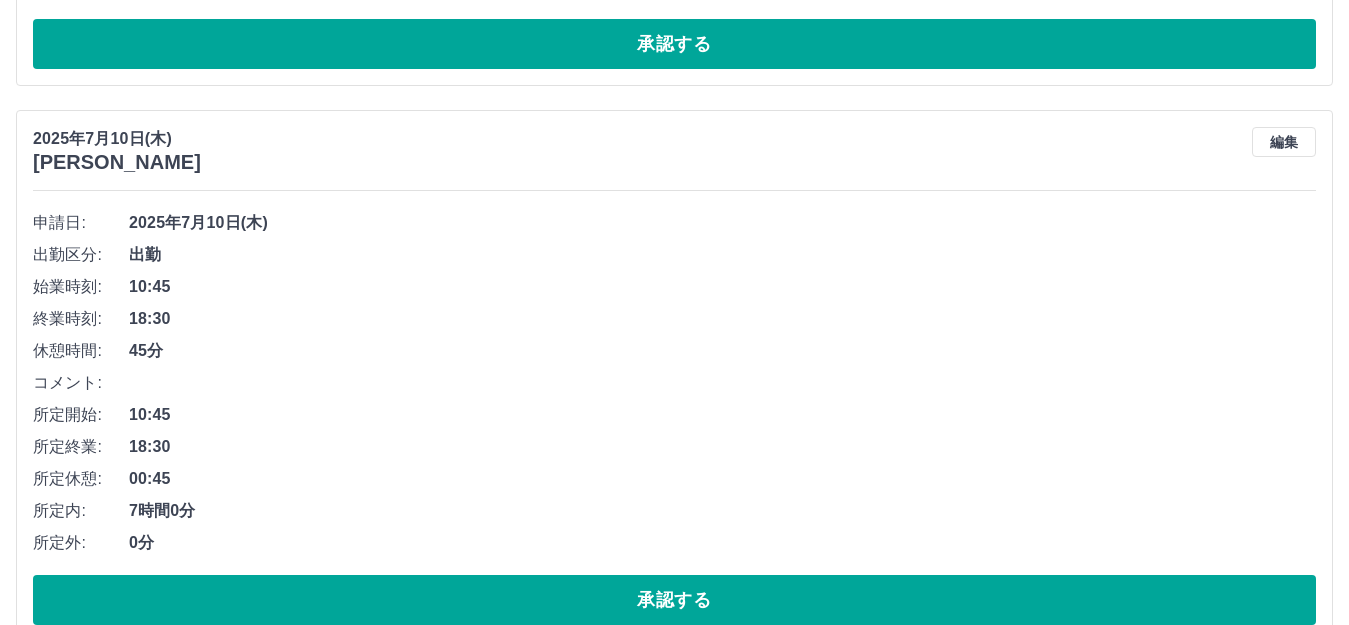 scroll, scrollTop: 800, scrollLeft: 0, axis: vertical 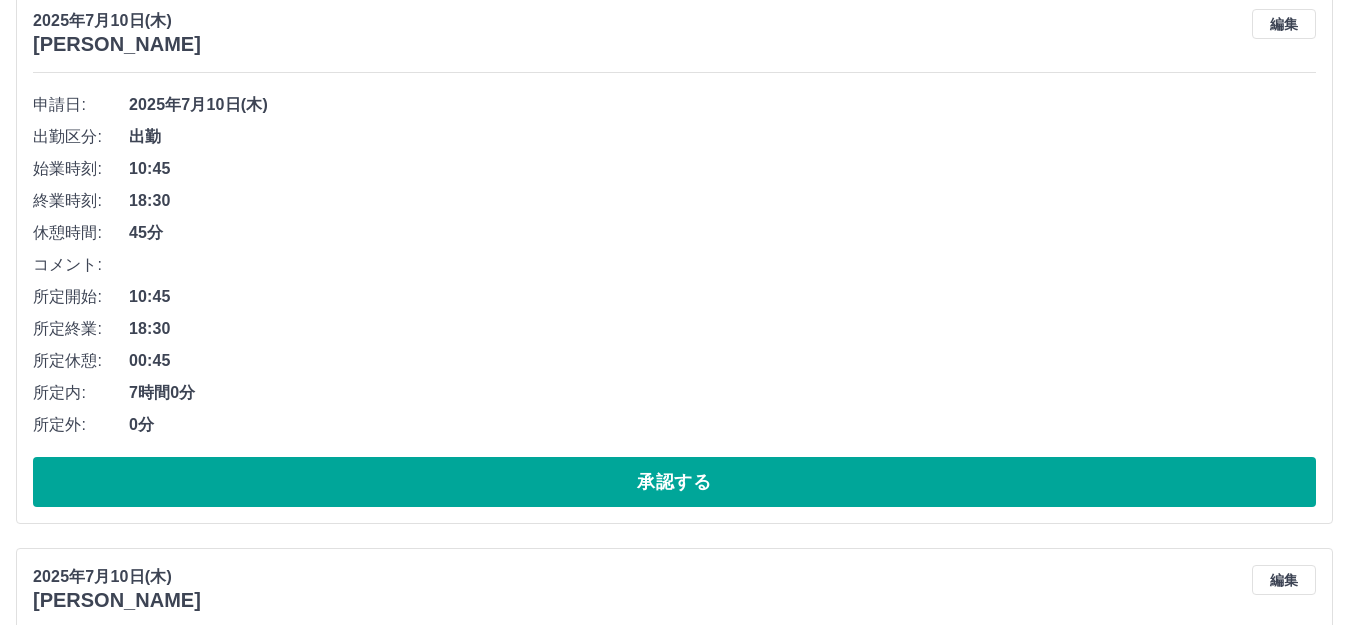 drag, startPoint x: 378, startPoint y: 497, endPoint x: 361, endPoint y: 499, distance: 17.117243 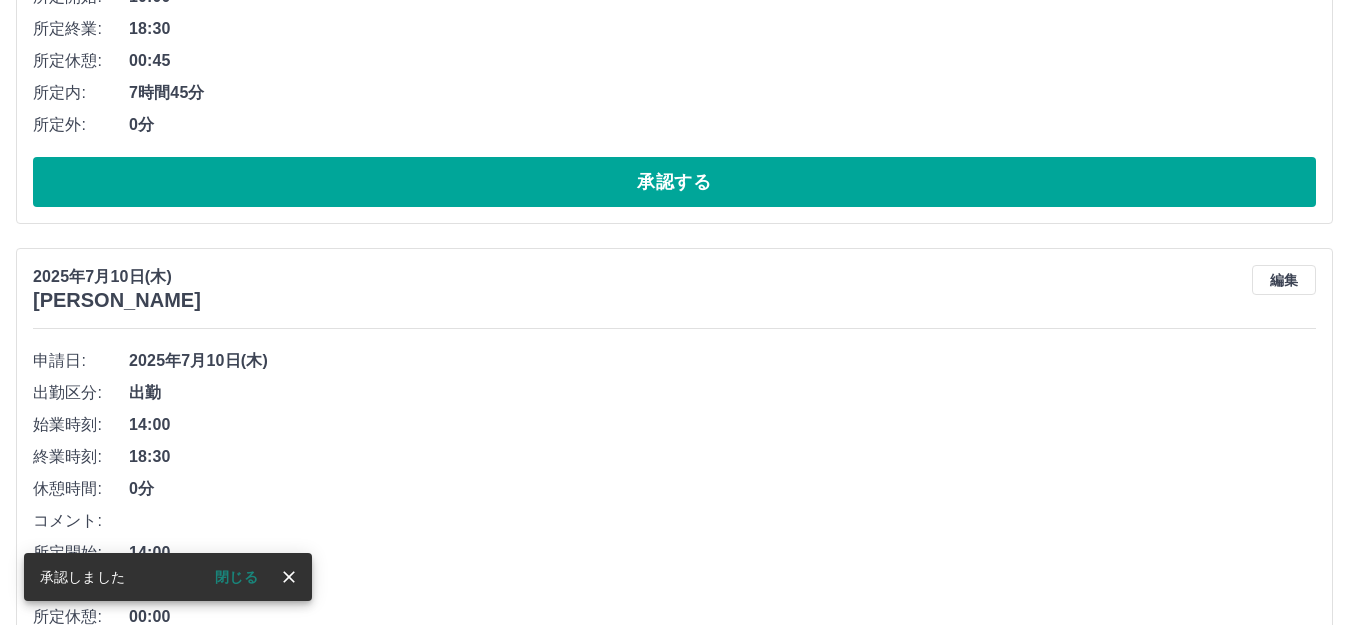 scroll, scrollTop: 744, scrollLeft: 0, axis: vertical 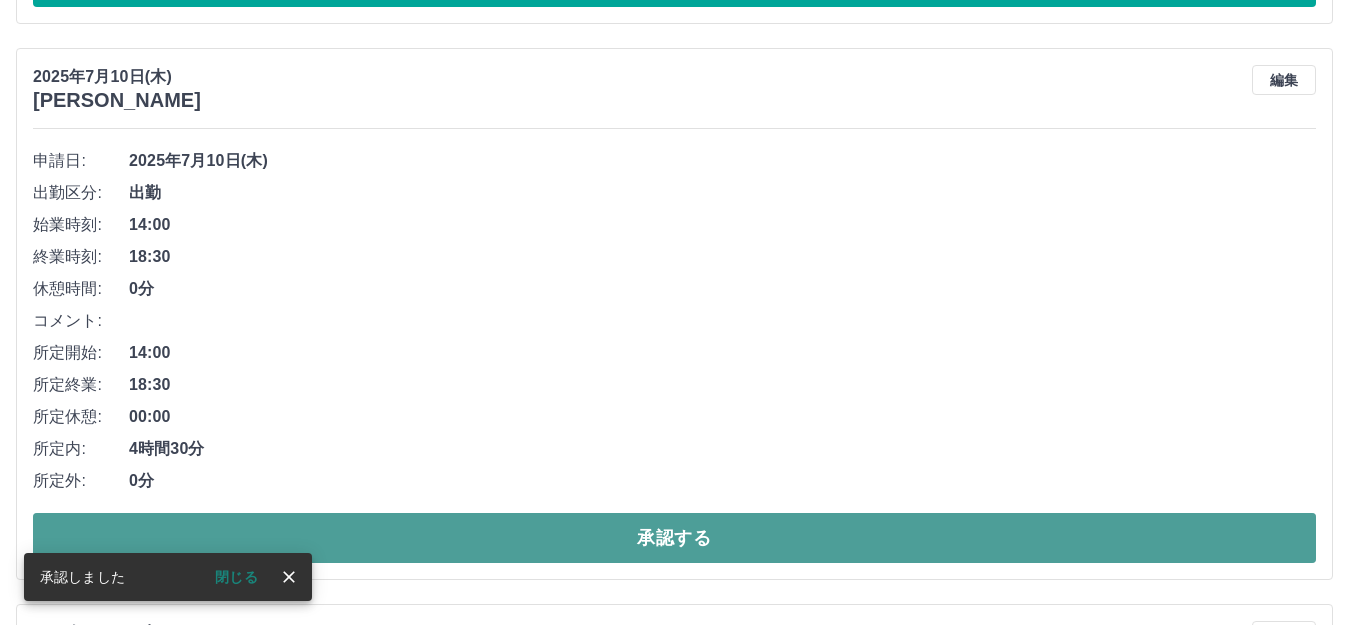 drag, startPoint x: 391, startPoint y: 536, endPoint x: 381, endPoint y: 526, distance: 14.142136 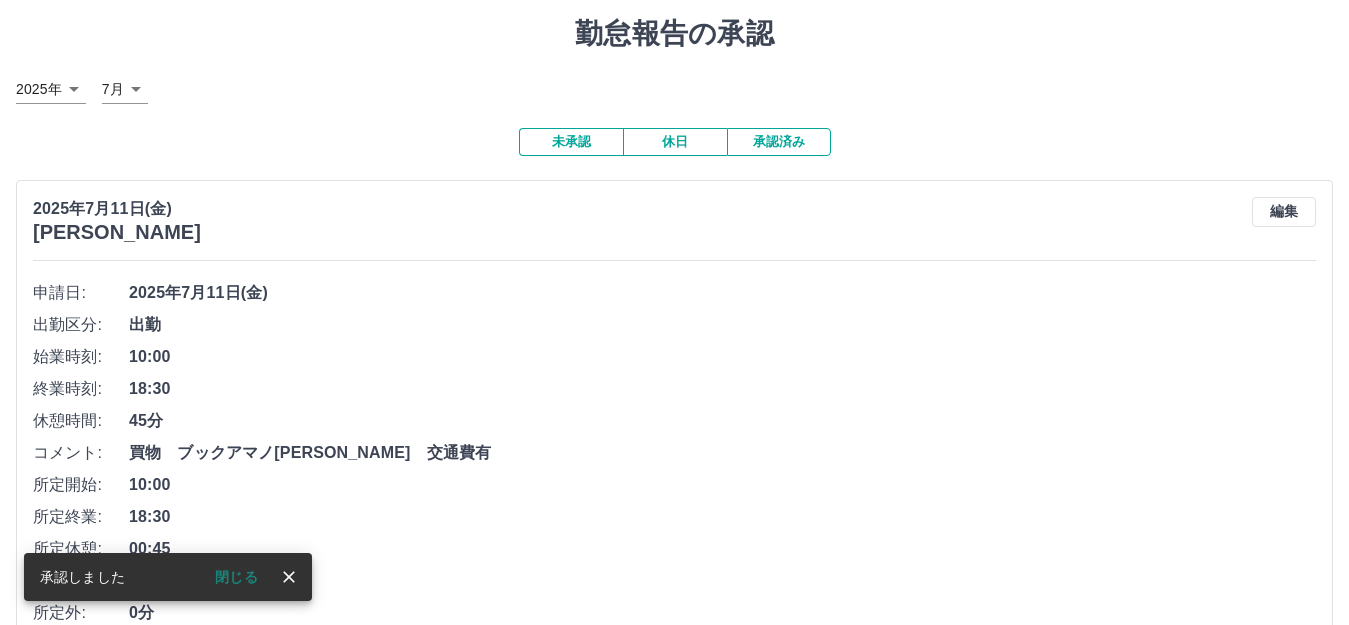 scroll, scrollTop: 44, scrollLeft: 0, axis: vertical 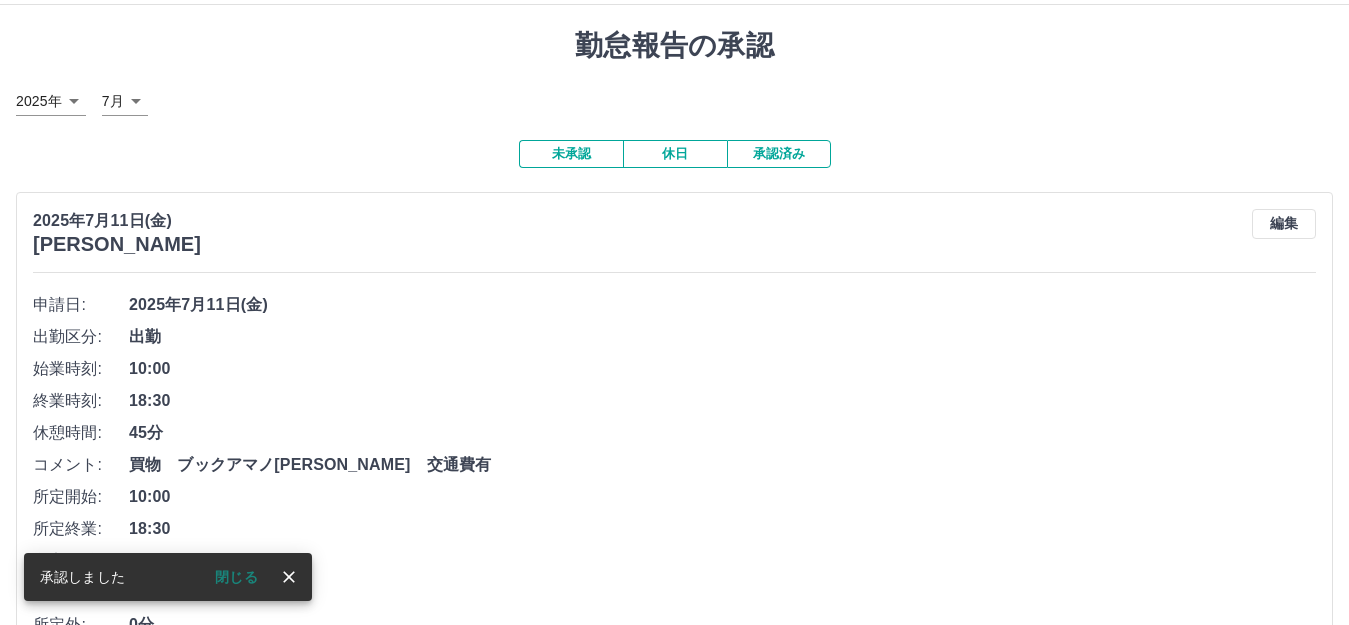 click on "休日" at bounding box center (675, 154) 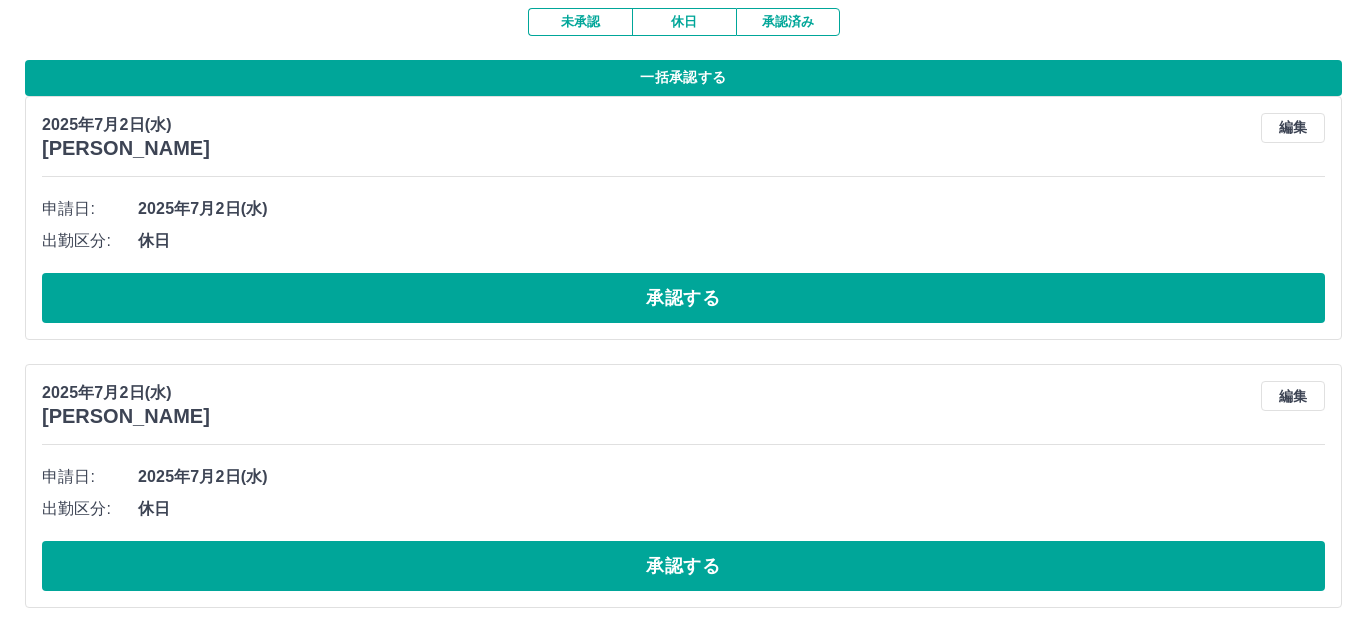 scroll, scrollTop: 0, scrollLeft: 0, axis: both 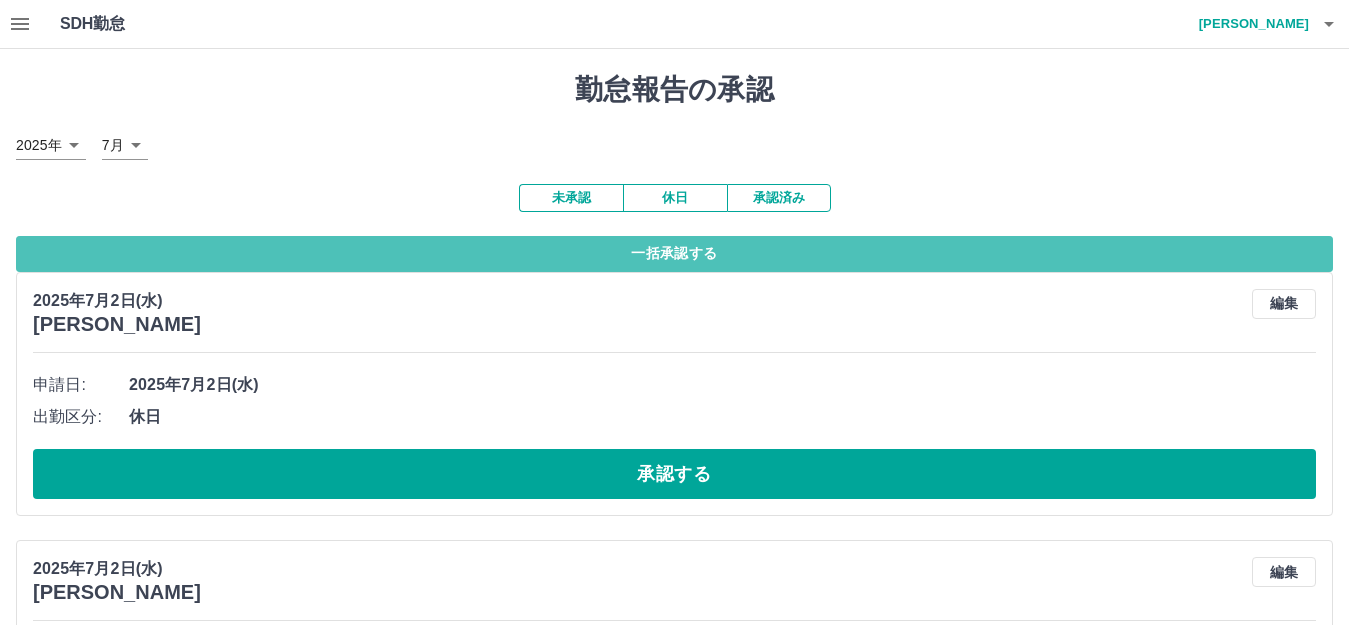click on "一括承認する" at bounding box center [674, 254] 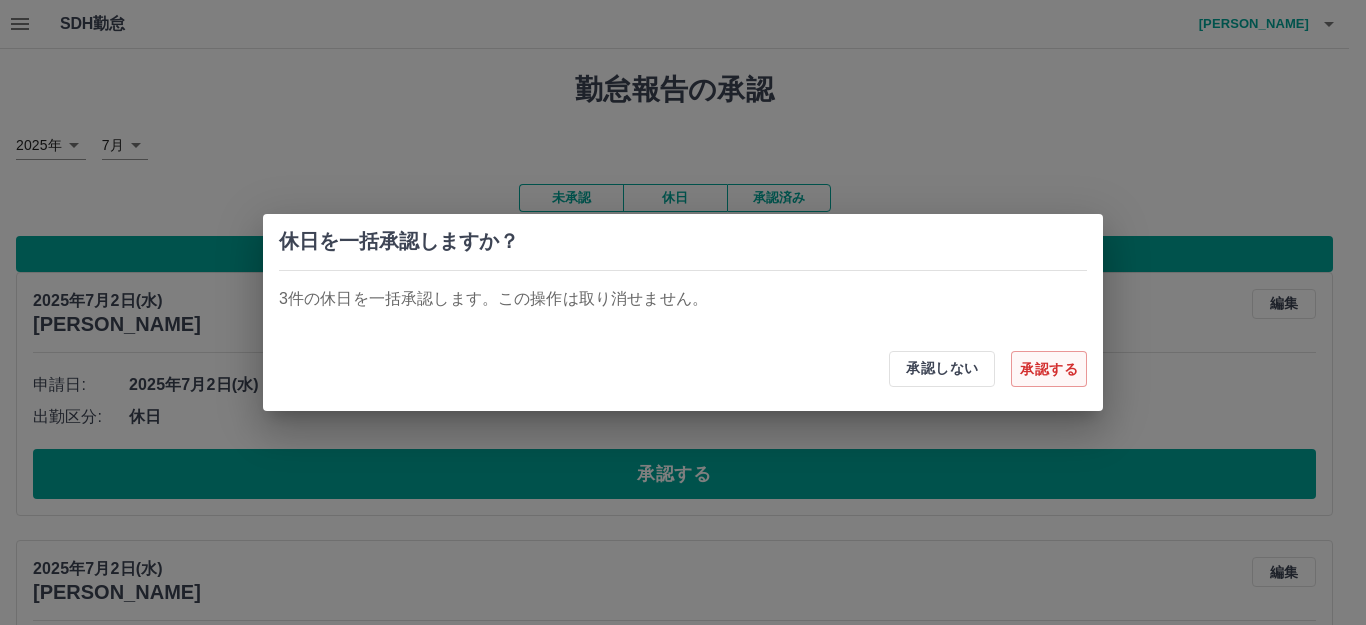 click on "承認する" at bounding box center (1049, 369) 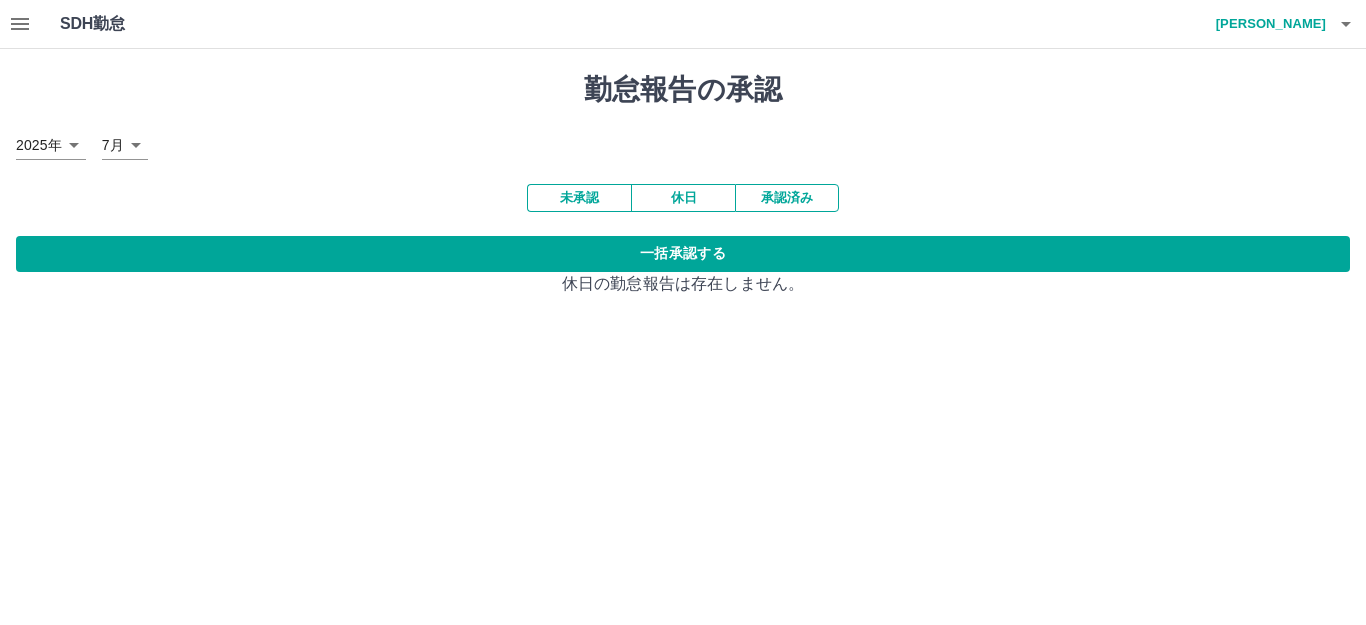 click 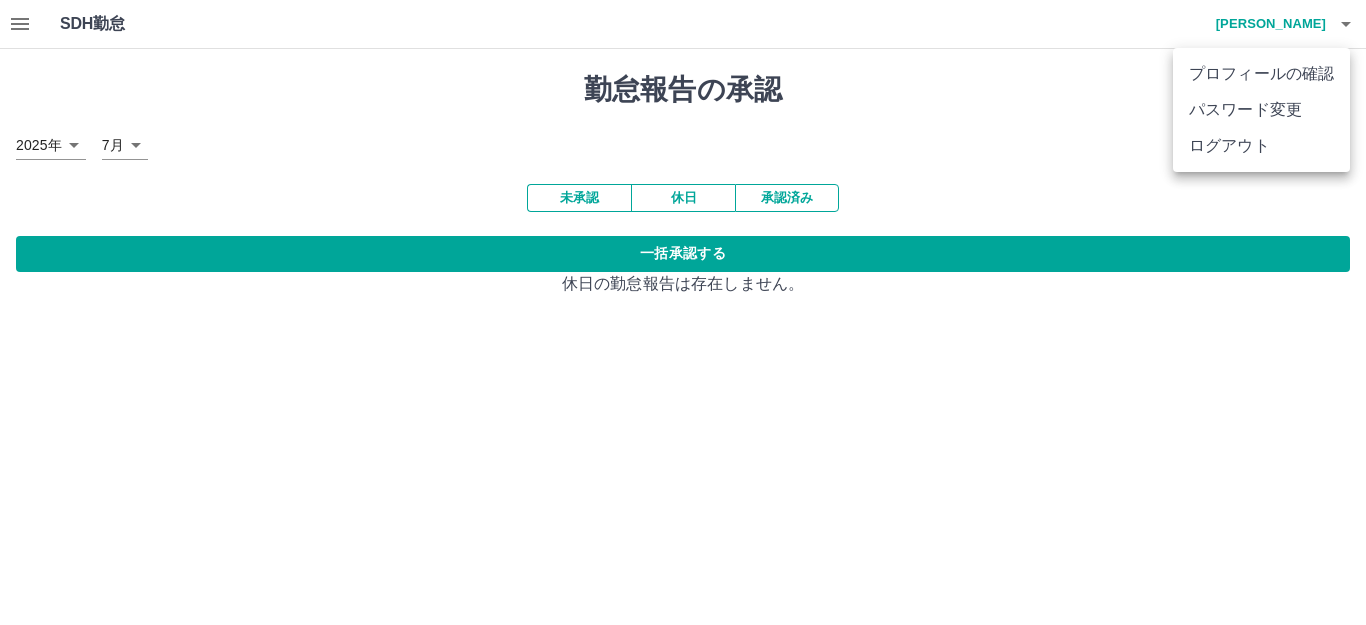 click on "ログアウト" at bounding box center (1261, 146) 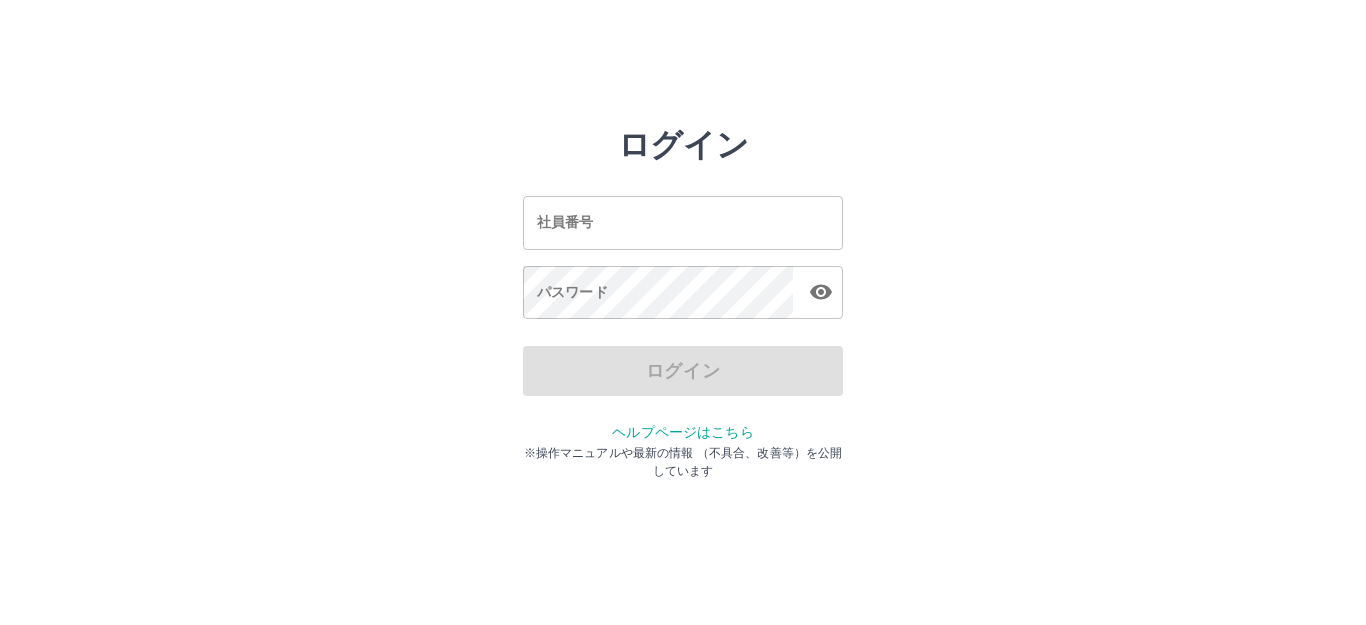 scroll, scrollTop: 0, scrollLeft: 0, axis: both 